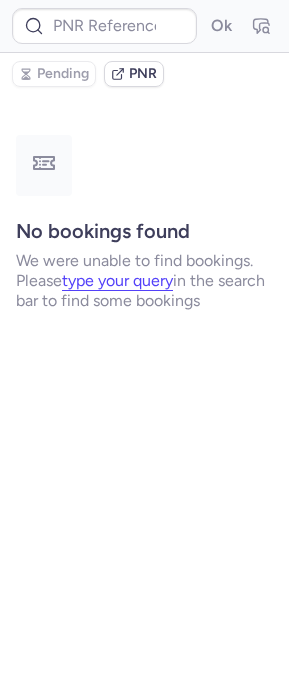 scroll, scrollTop: 0, scrollLeft: 0, axis: both 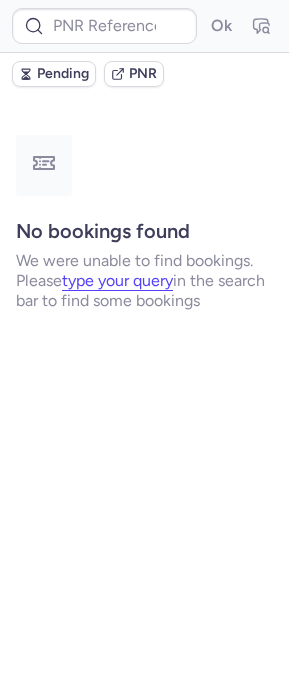 type on "[EMAIL]" 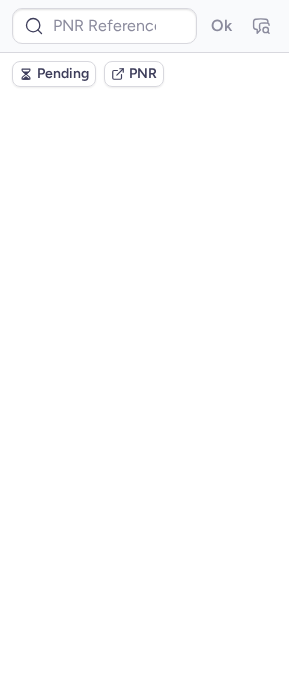 scroll, scrollTop: 0, scrollLeft: 0, axis: both 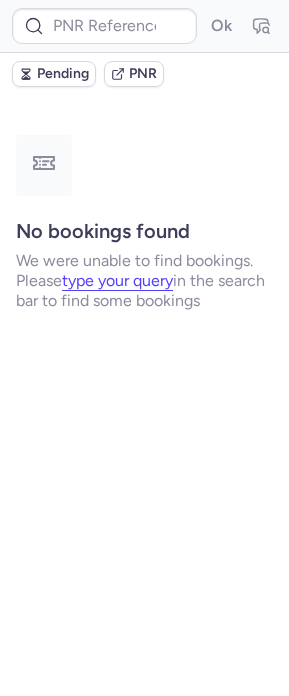 type on "[NUMBER]" 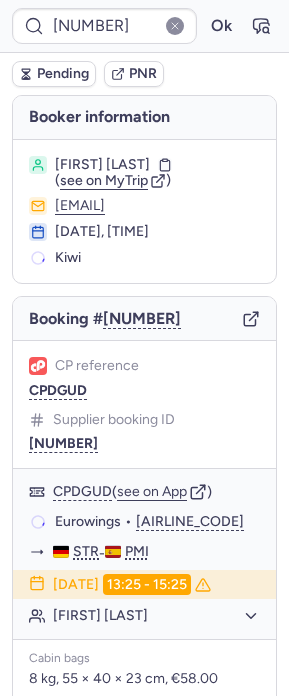 scroll, scrollTop: 424, scrollLeft: 0, axis: vertical 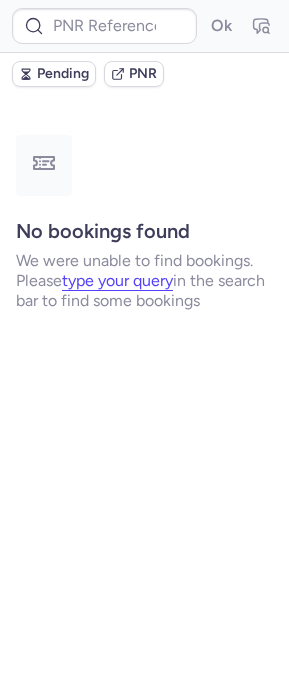 type on "[NUMBER]" 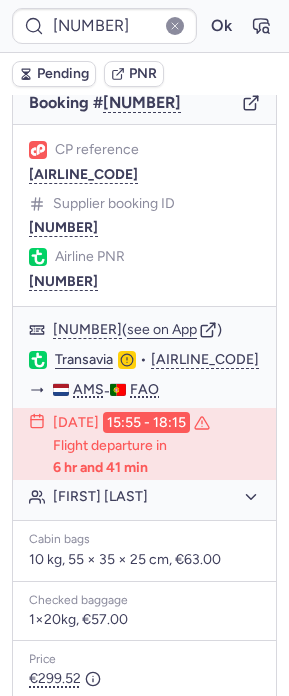 scroll, scrollTop: 42, scrollLeft: 0, axis: vertical 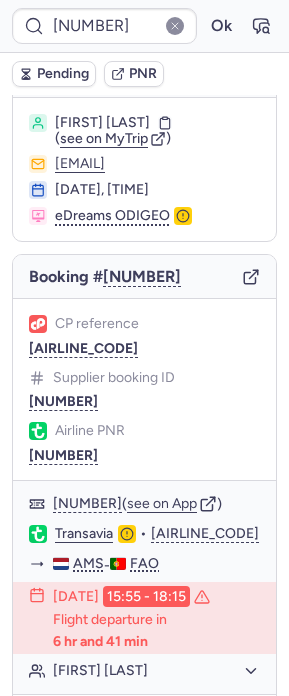 click on "Booking # [NUMBER]" at bounding box center [144, 277] 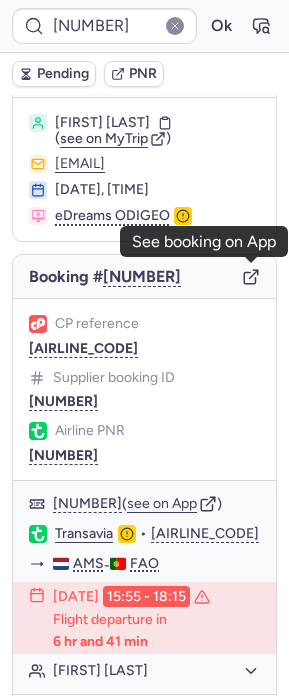 click 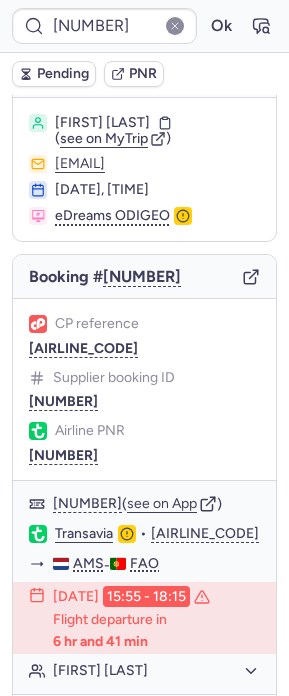 scroll, scrollTop: 471, scrollLeft: 0, axis: vertical 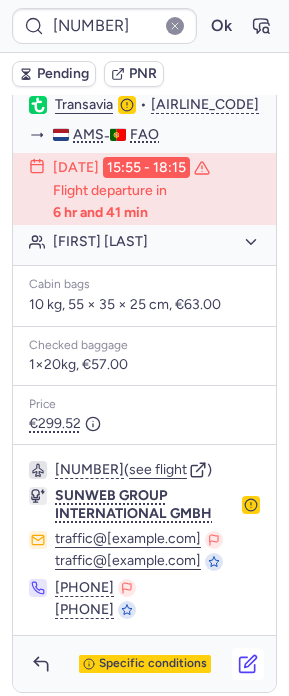 click at bounding box center [248, 664] 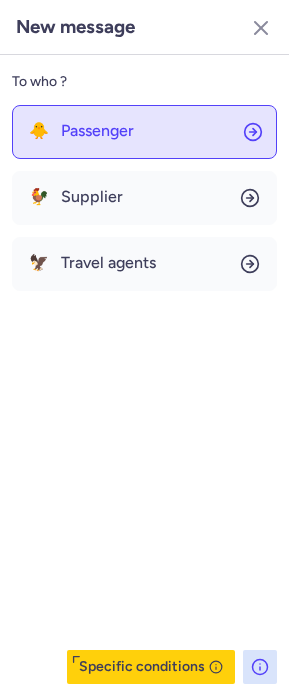 click on "Passenger" at bounding box center [97, 131] 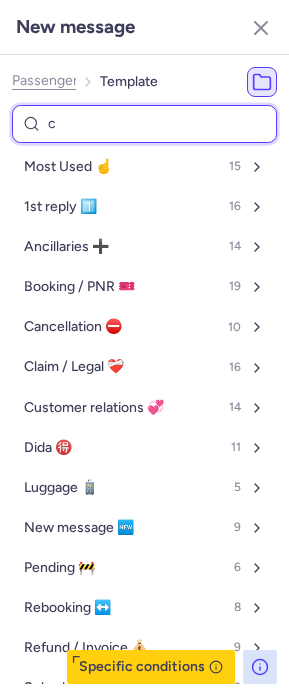 type on "ca" 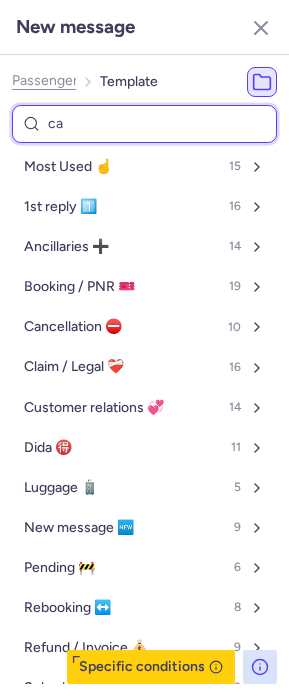 select on "en" 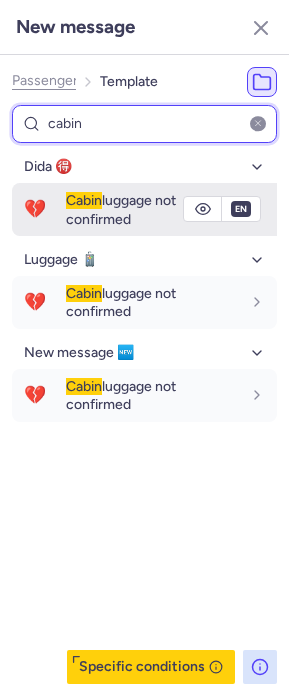 type on "cabin" 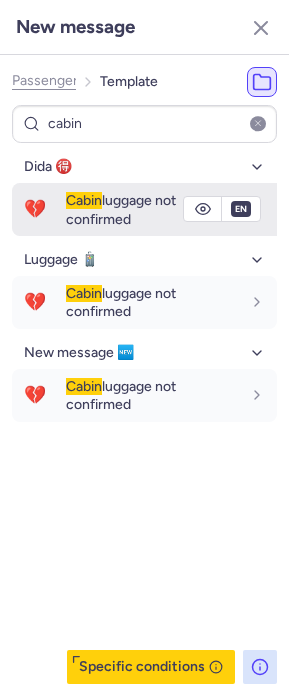 click on "Cabin  luggage not confirmed" at bounding box center (121, 209) 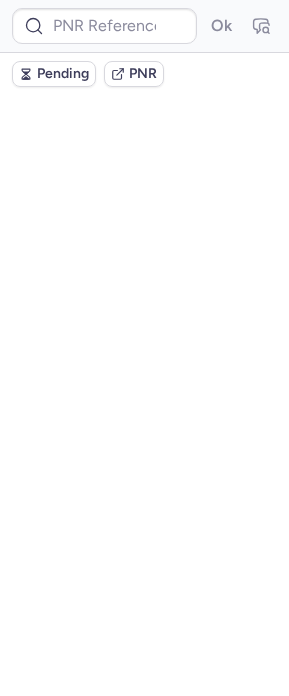scroll, scrollTop: 0, scrollLeft: 0, axis: both 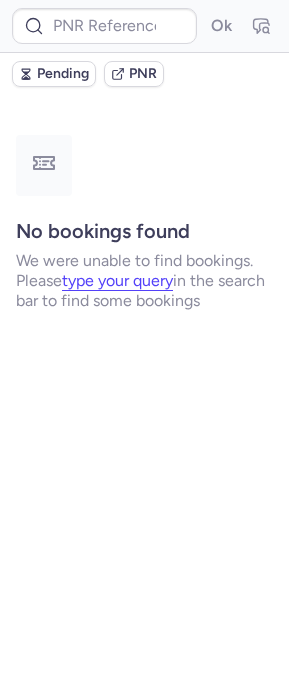 type on "[NUMBER]" 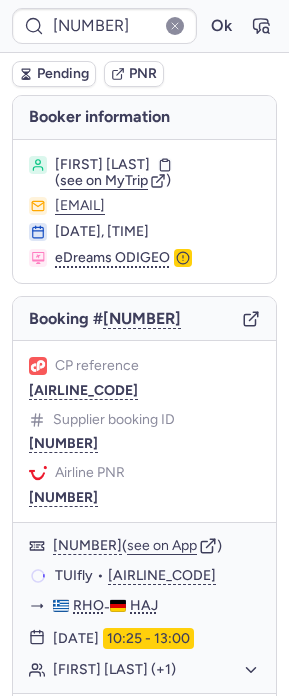 scroll, scrollTop: 498, scrollLeft: 0, axis: vertical 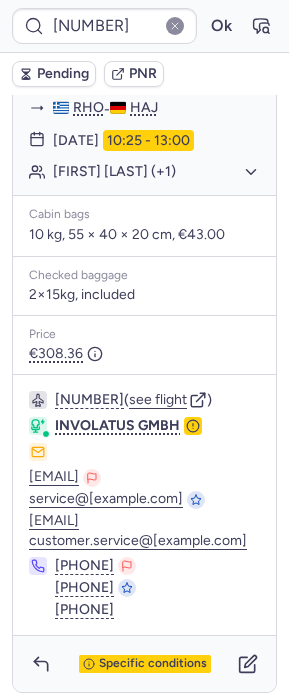 click on "Specific conditions" at bounding box center (144, 664) 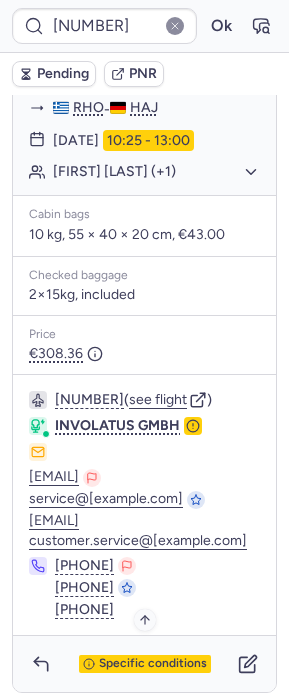 click on "Specific conditions" at bounding box center [153, 664] 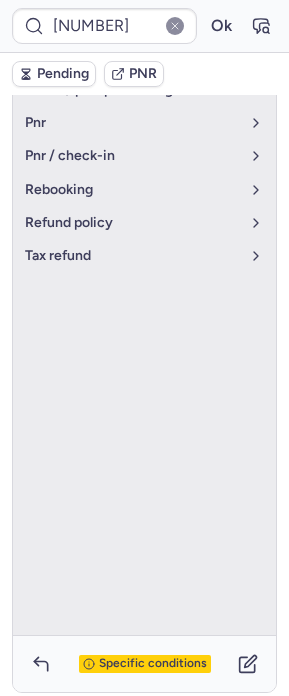 scroll, scrollTop: 95, scrollLeft: 0, axis: vertical 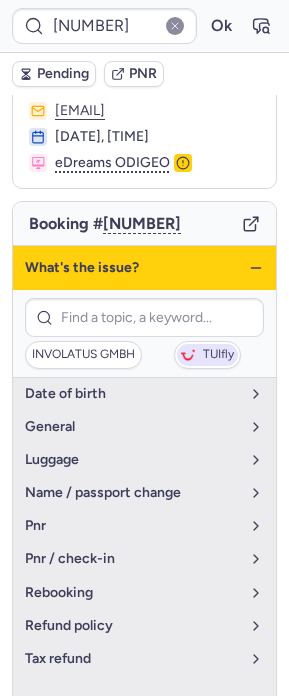 click 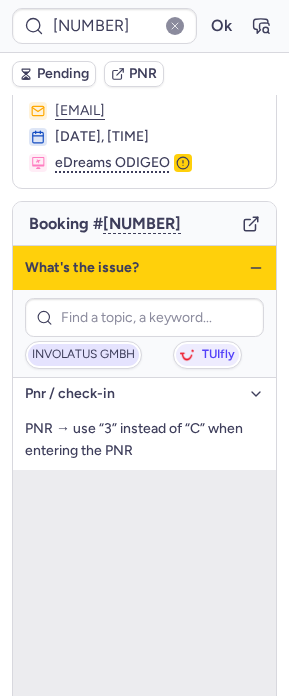 click on "INVOLATUS GMBH" at bounding box center (83, 355) 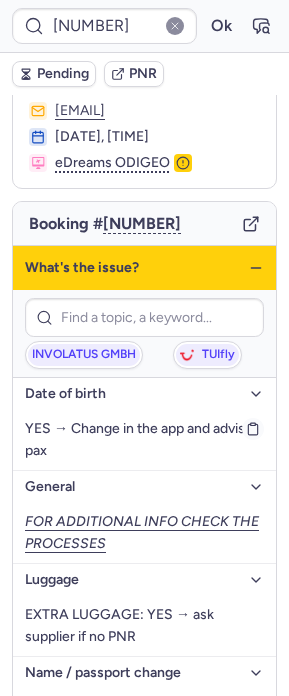 scroll, scrollTop: 81, scrollLeft: 0, axis: vertical 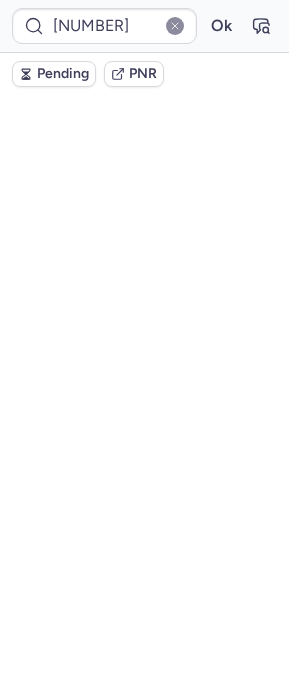type on "[NUMBER]" 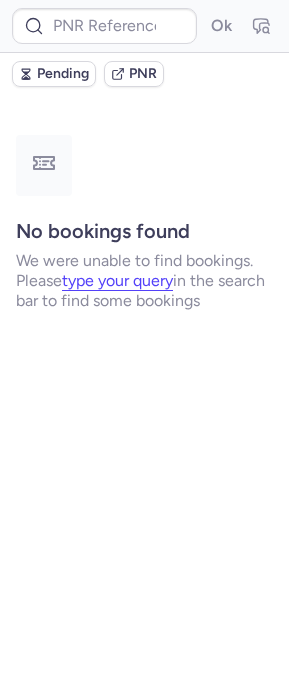 scroll, scrollTop: 0, scrollLeft: 0, axis: both 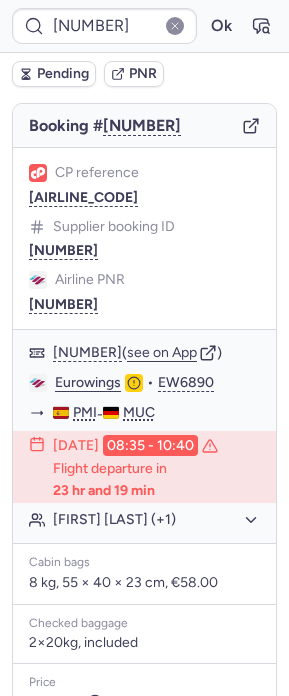 click 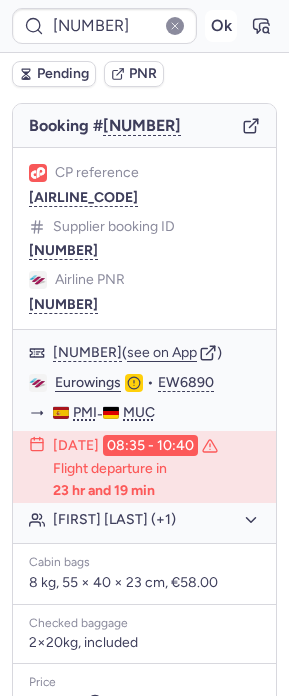 click on "Ok" at bounding box center (221, 26) 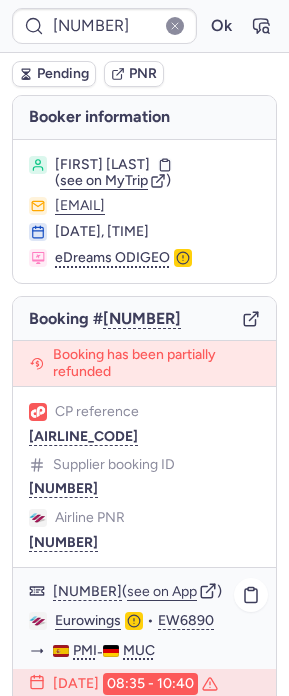 scroll, scrollTop: 566, scrollLeft: 0, axis: vertical 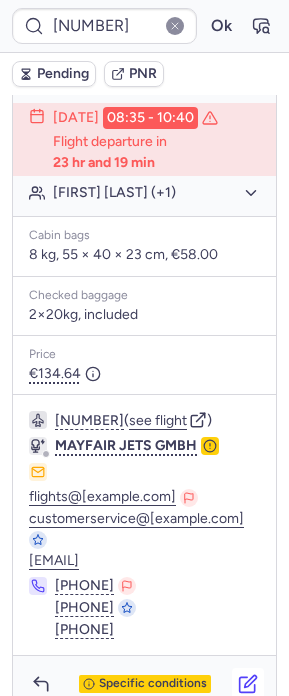 click 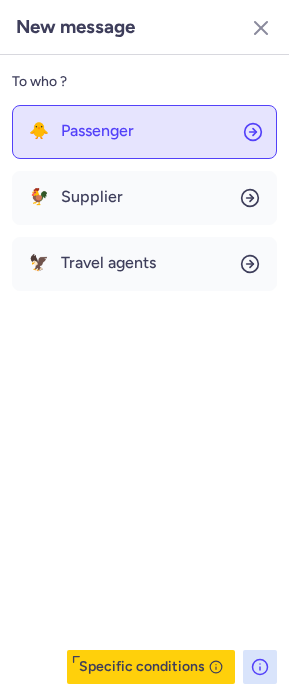 click on "🐥 Passenger" 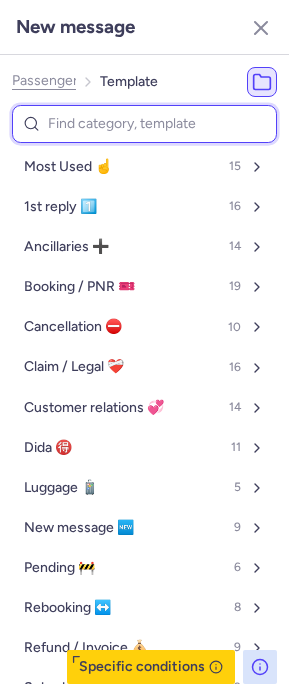 click at bounding box center (144, 124) 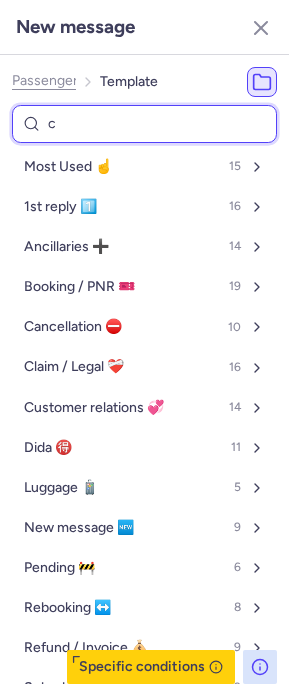 select on "en" 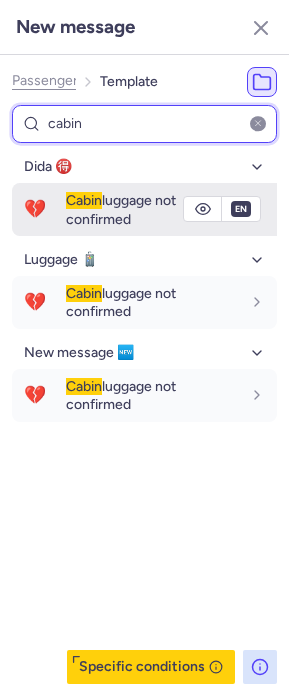 type on "cabin" 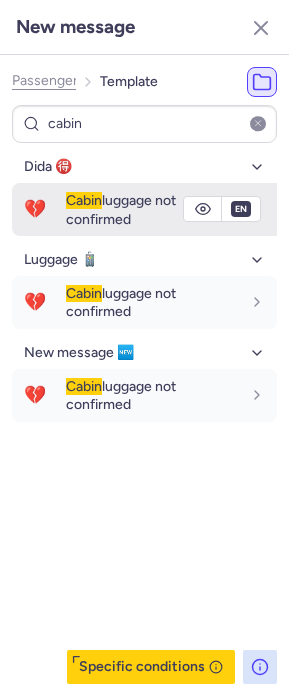 click on "Cabin  luggage not confirmed" at bounding box center [121, 209] 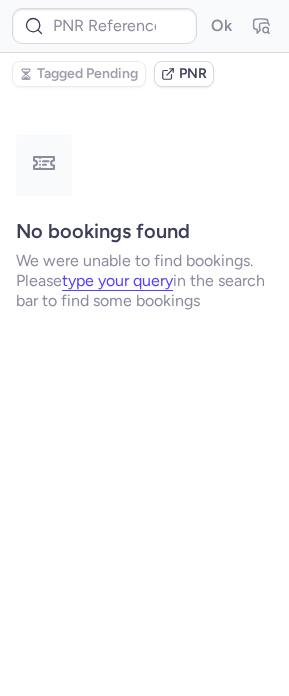 scroll, scrollTop: 0, scrollLeft: 0, axis: both 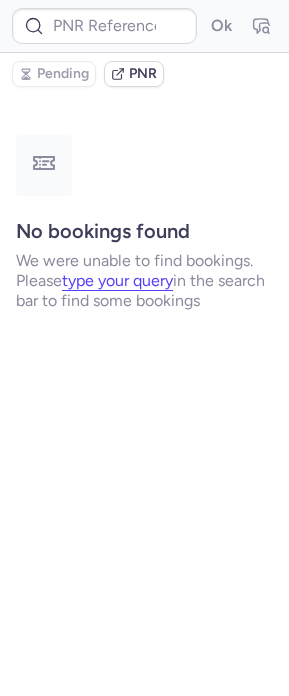 type on "[NUMBER]" 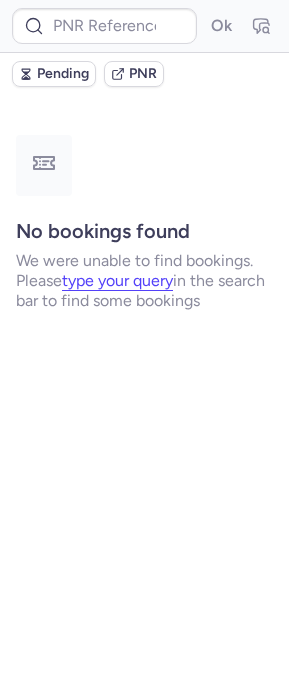 type on "CPMFZG" 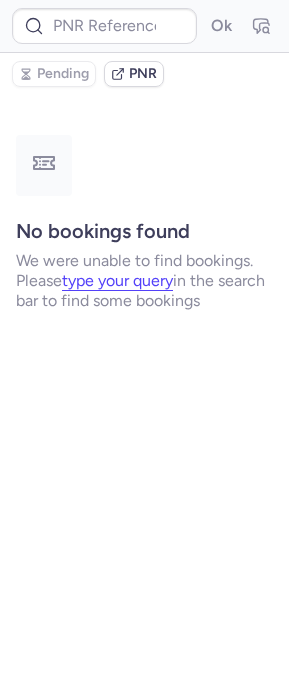 type on "CPJGT9" 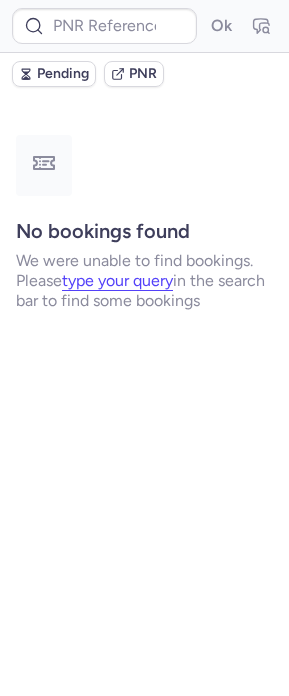 type on "CPQ5LP" 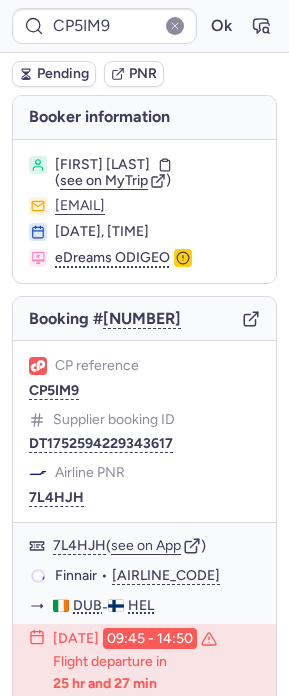 type on "CPMFZG" 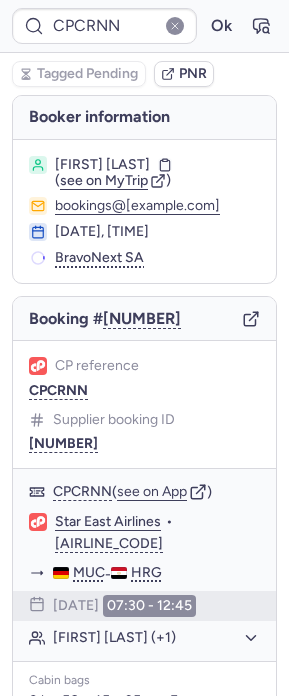 type on "CP5MPX" 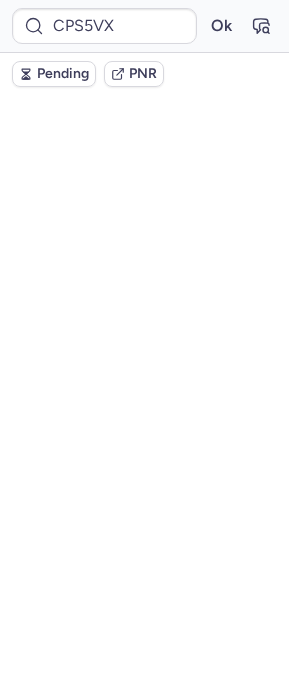 scroll, scrollTop: 0, scrollLeft: 0, axis: both 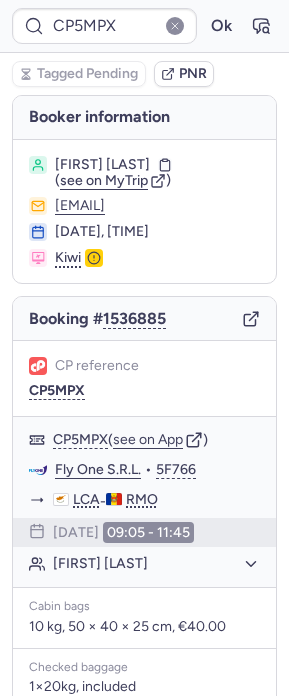 type on "CPMFZG" 